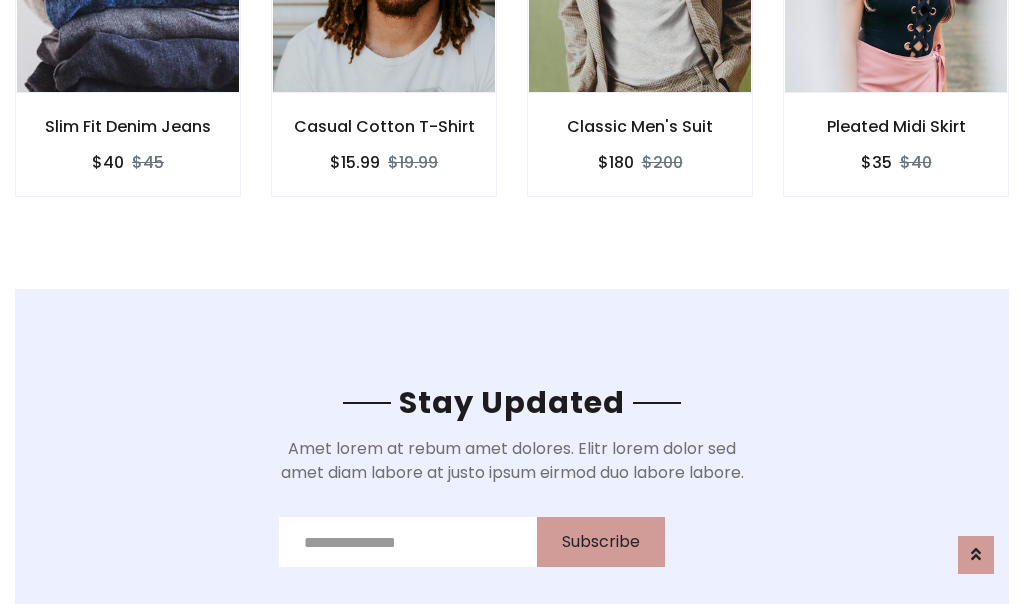 scroll, scrollTop: 3012, scrollLeft: 0, axis: vertical 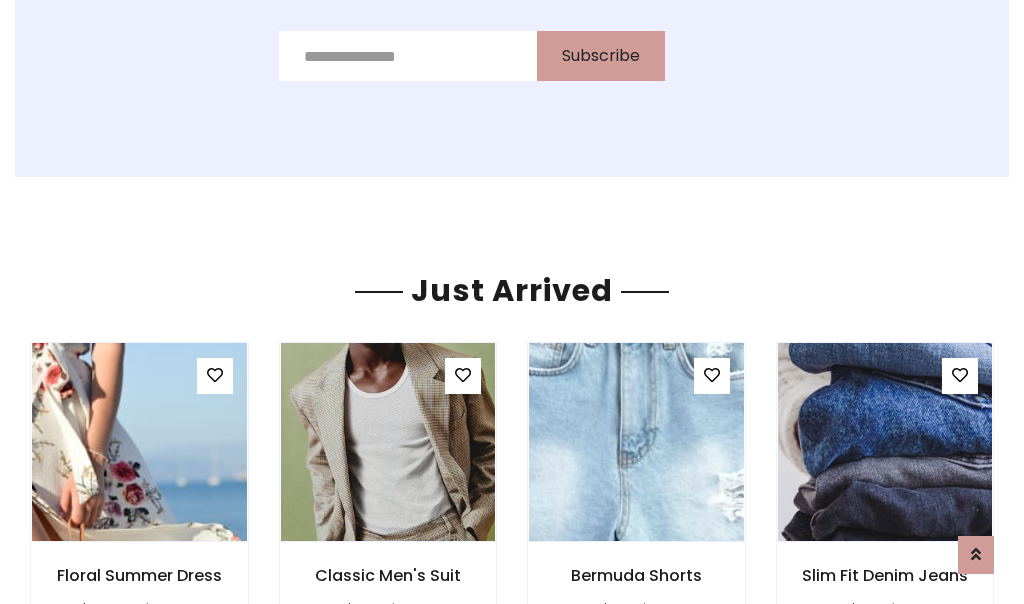 click on "Classic Men's Suit
$180
$200" at bounding box center [640, -428] 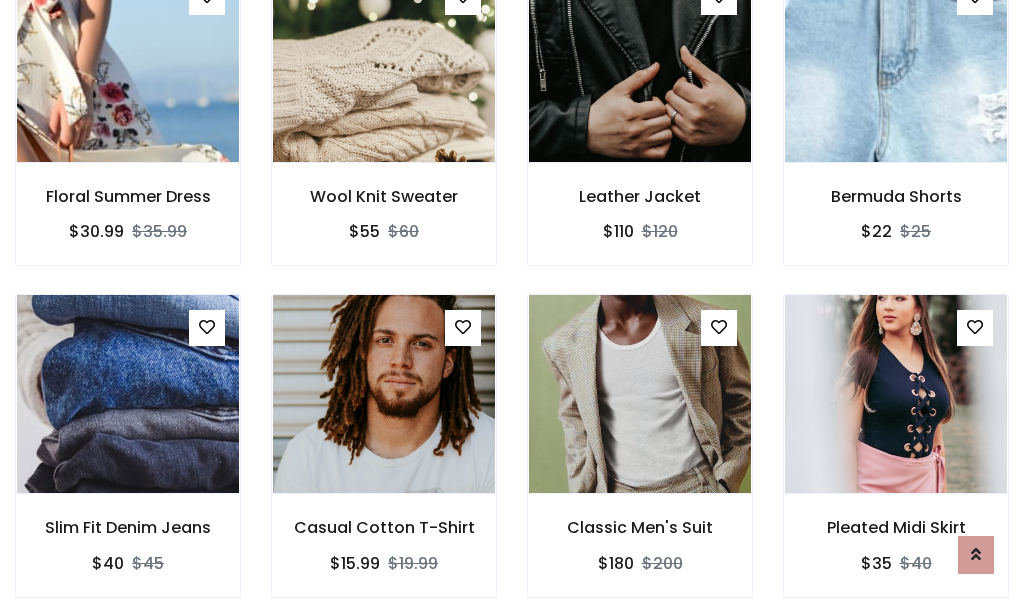 click on "Classic Men's Suit
$180
$200" at bounding box center [640, 459] 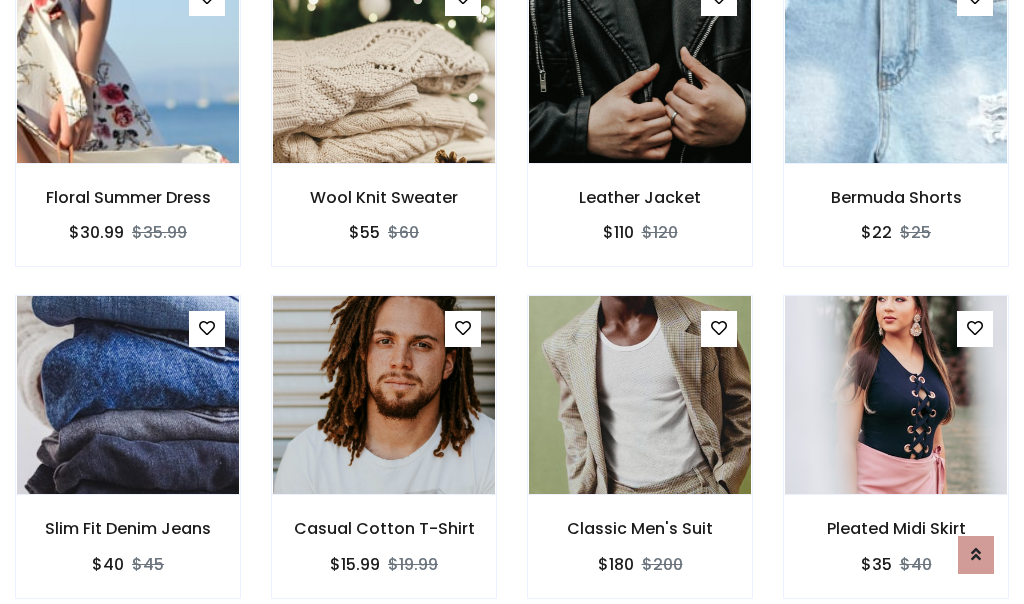 click on "Classic Men's Suit
$180
$200" at bounding box center [640, 460] 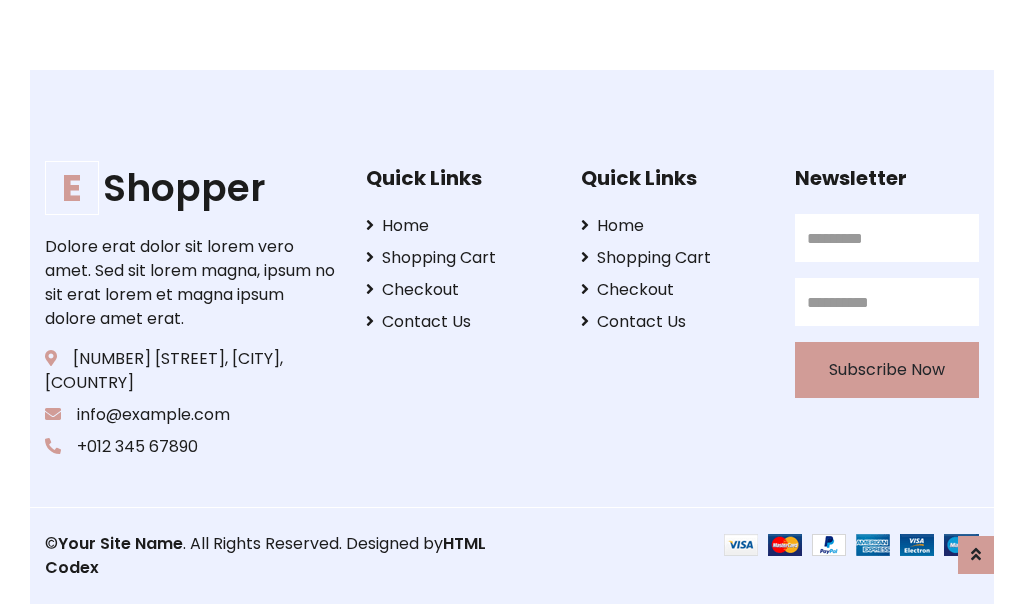 scroll, scrollTop: 3807, scrollLeft: 0, axis: vertical 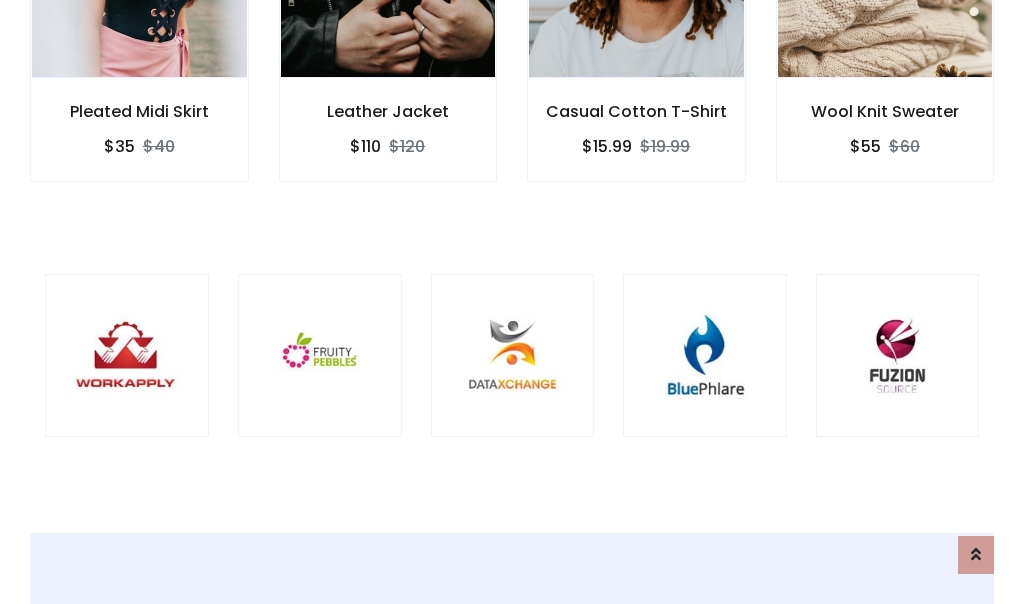 click at bounding box center (513, 356) 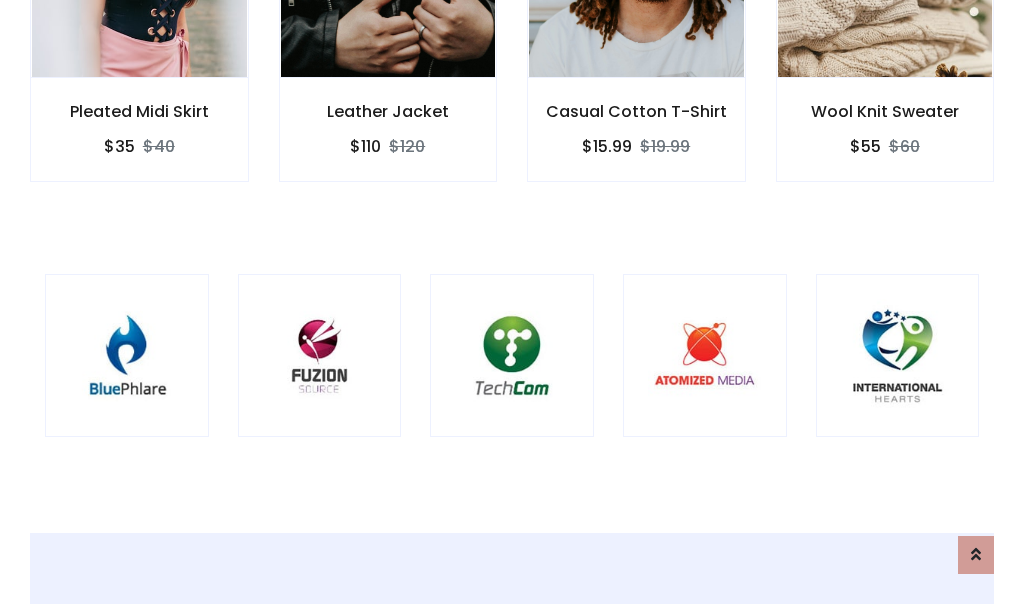 click at bounding box center [512, 356] 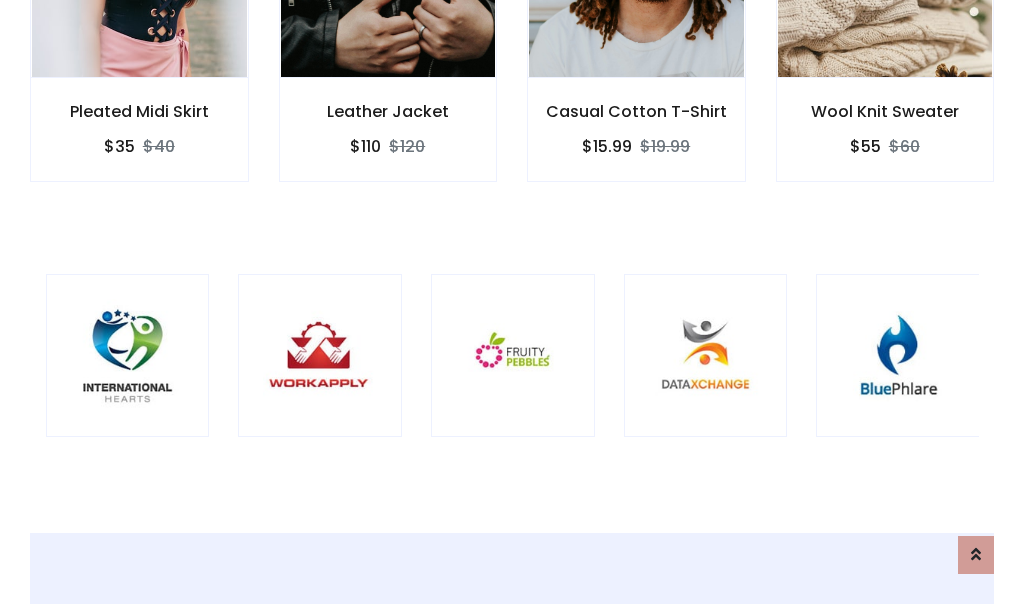 click at bounding box center (513, 356) 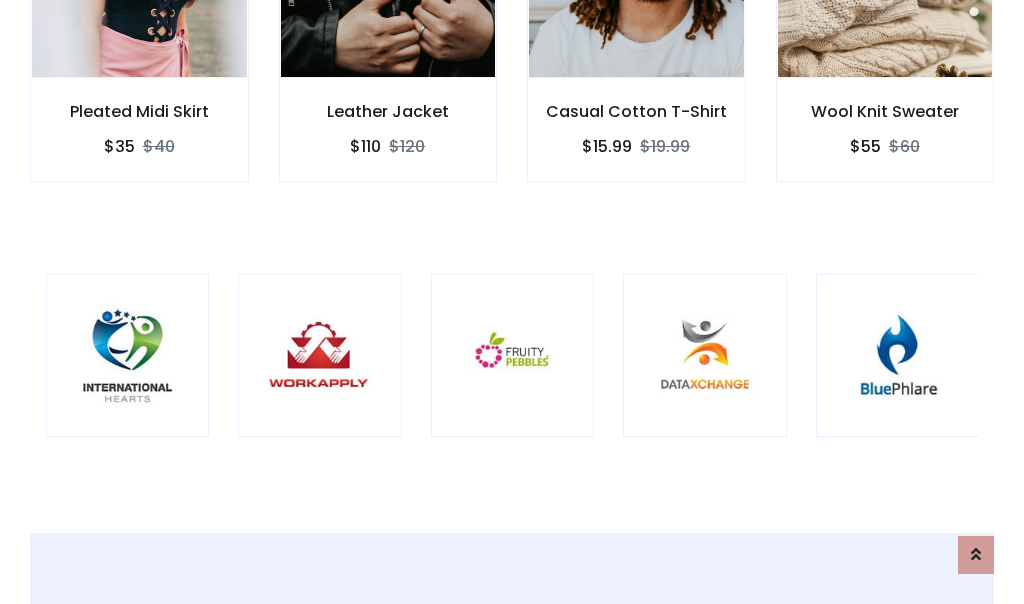 click at bounding box center [513, 356] 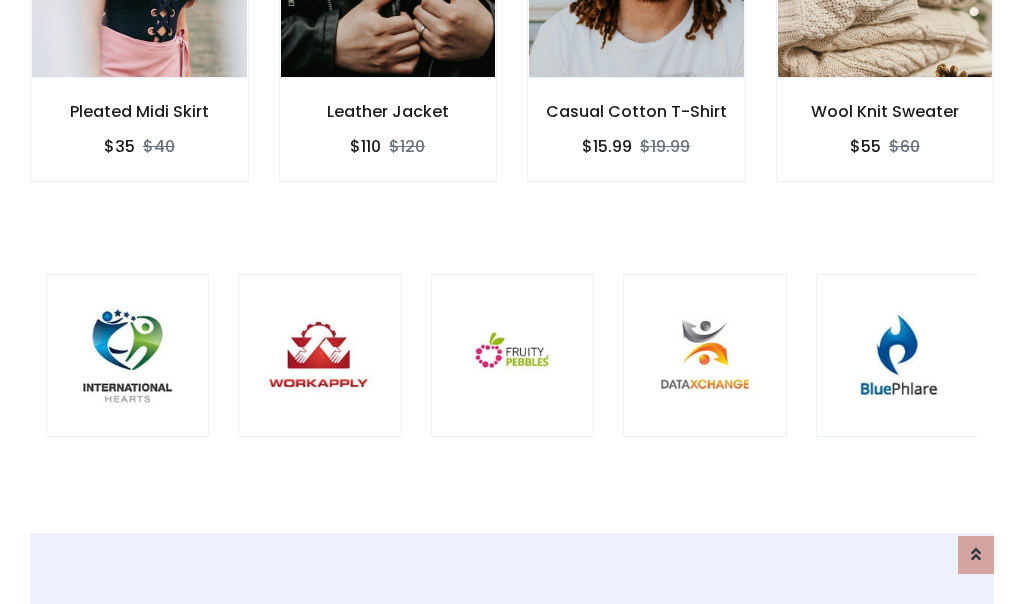scroll, scrollTop: 0, scrollLeft: 0, axis: both 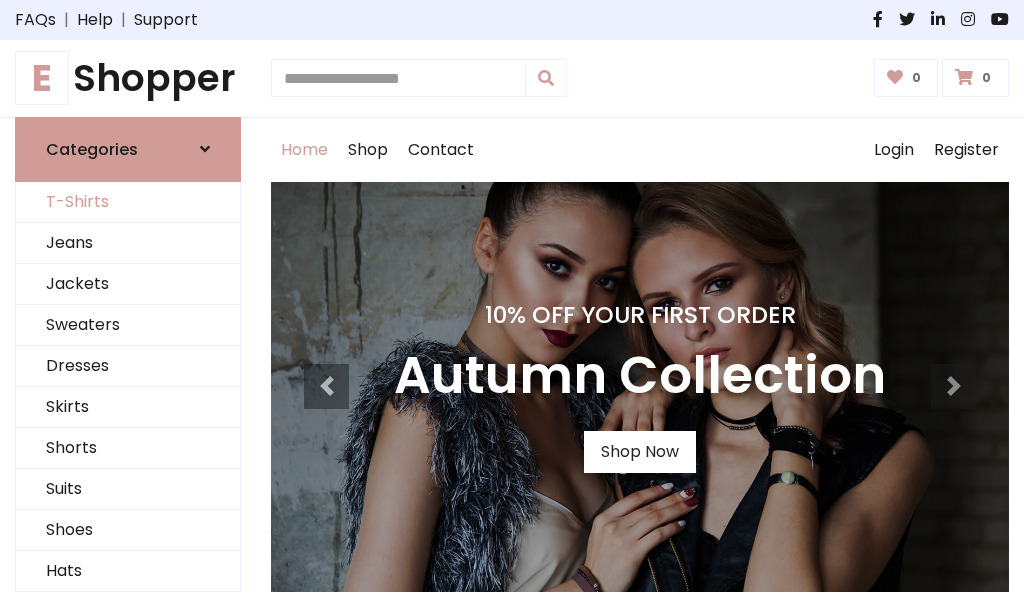 click on "T-Shirts" at bounding box center [128, 202] 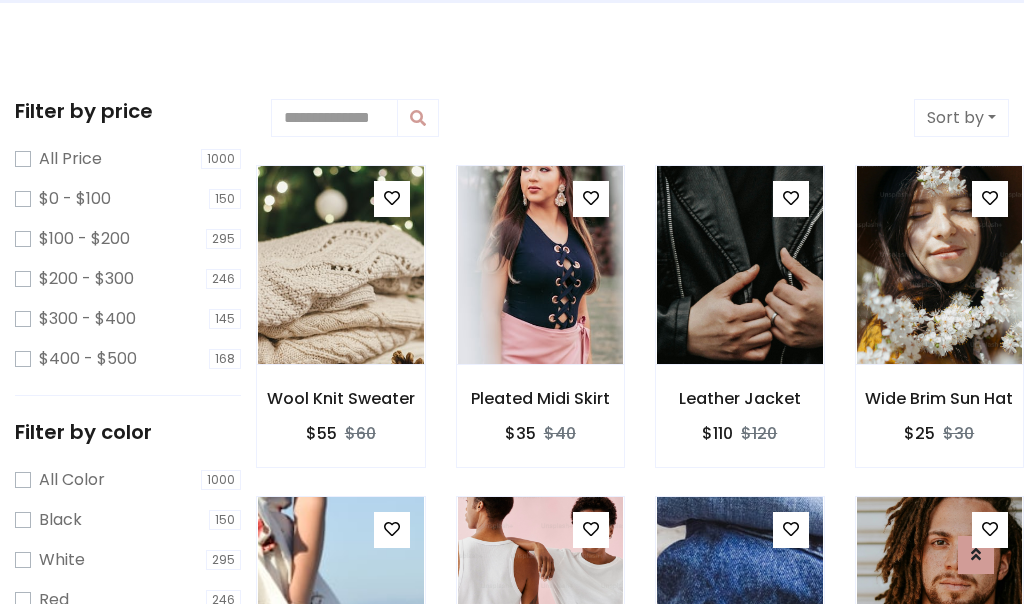 scroll, scrollTop: 0, scrollLeft: 0, axis: both 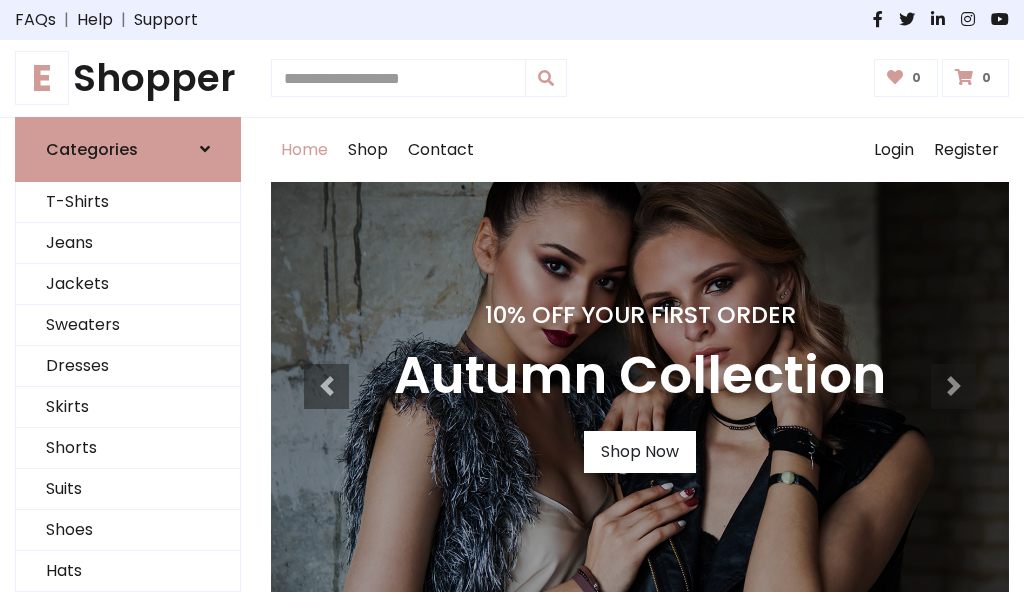 click on "E Shopper" at bounding box center [128, 78] 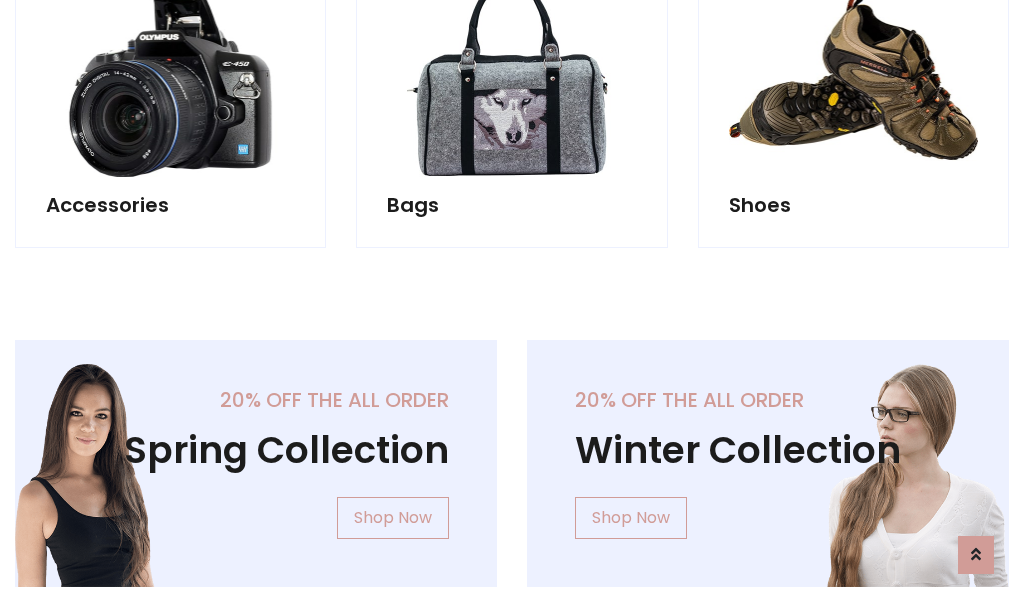 scroll, scrollTop: 1943, scrollLeft: 0, axis: vertical 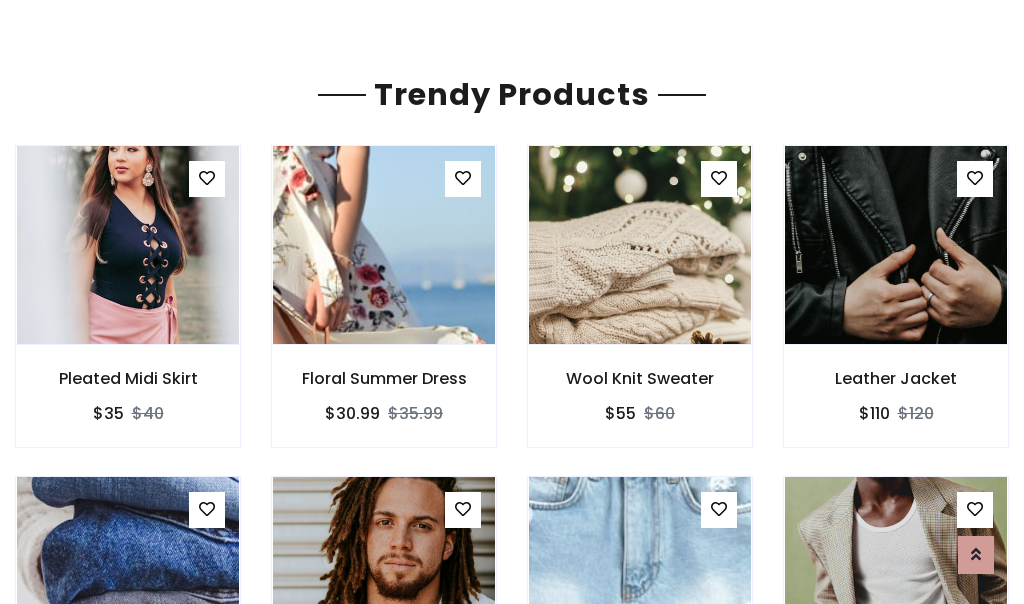 click on "Shop" at bounding box center [368, -1793] 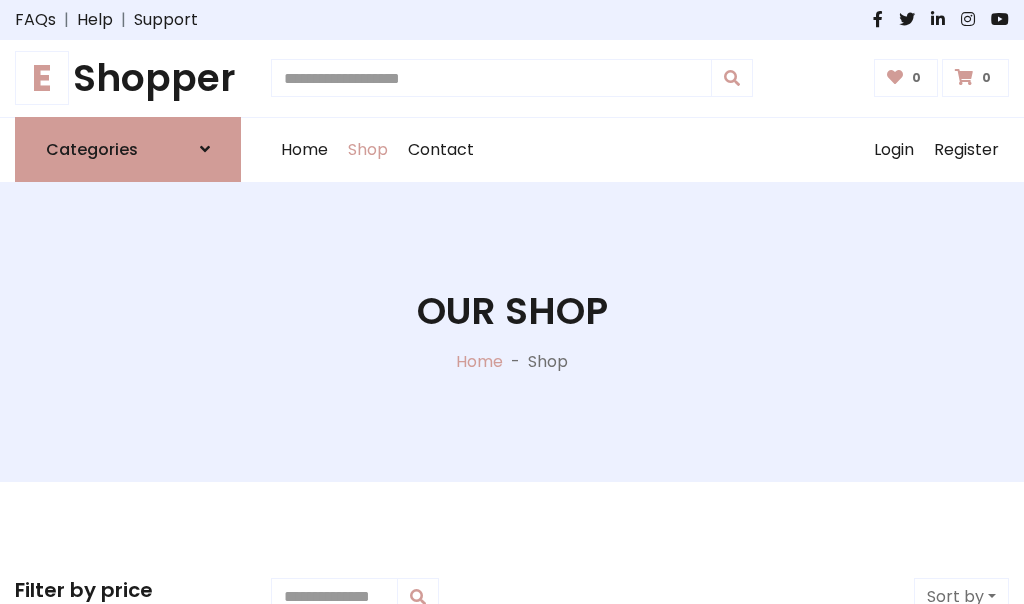 scroll, scrollTop: 0, scrollLeft: 0, axis: both 